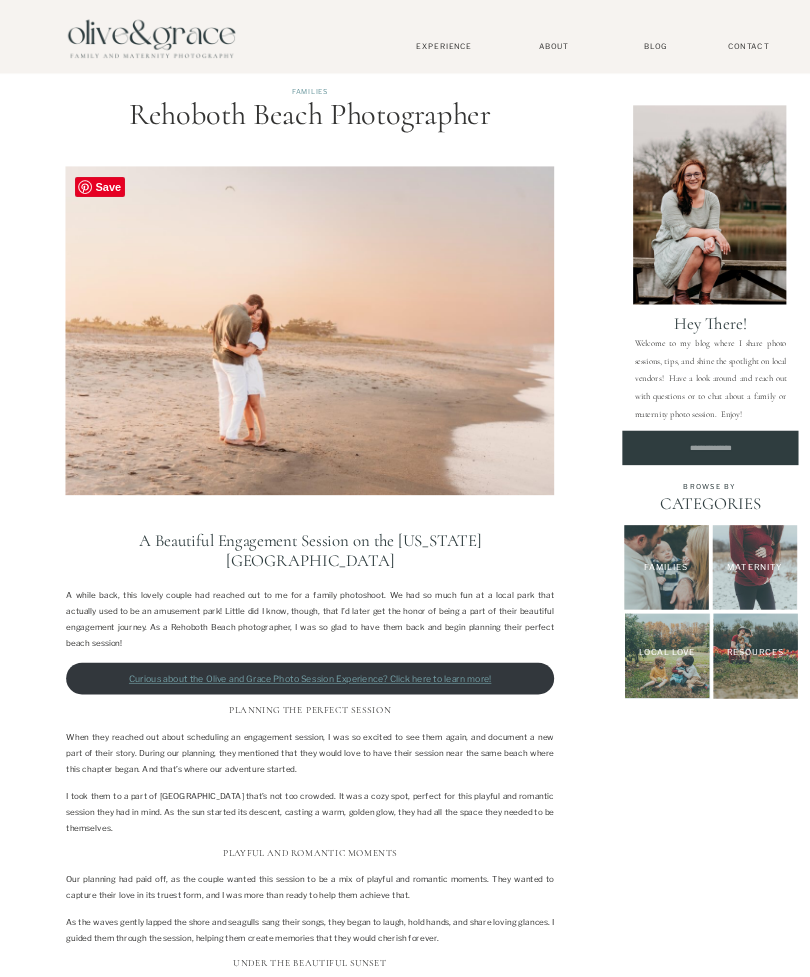 scroll, scrollTop: 0, scrollLeft: 0, axis: both 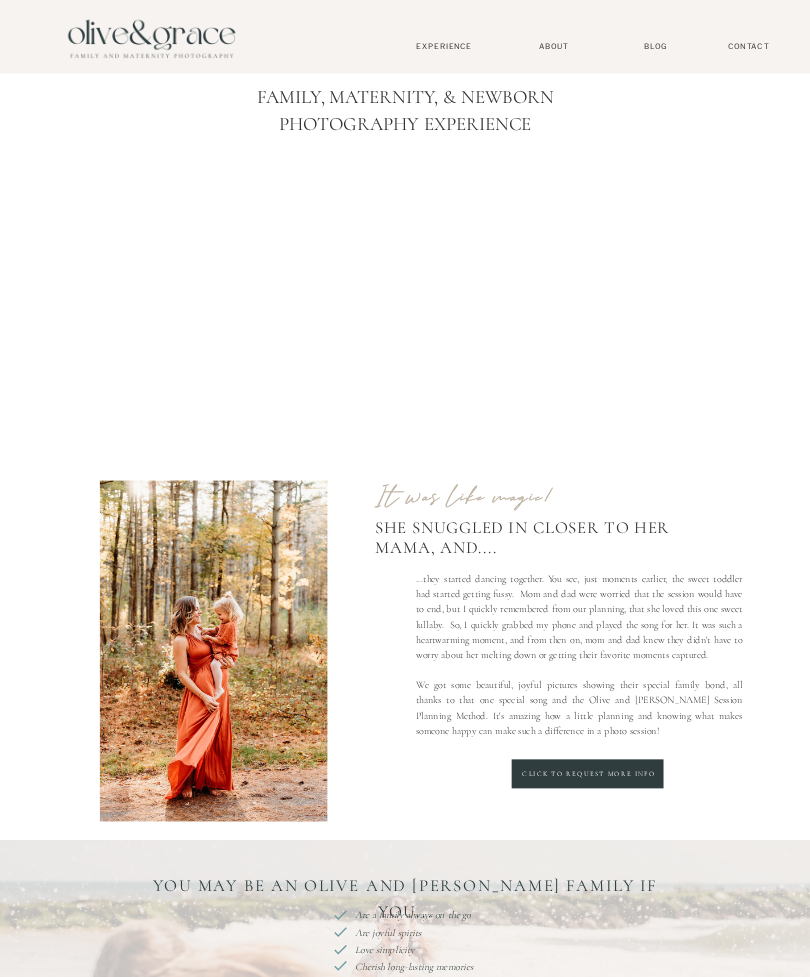 click on "Contact" at bounding box center (749, 46) 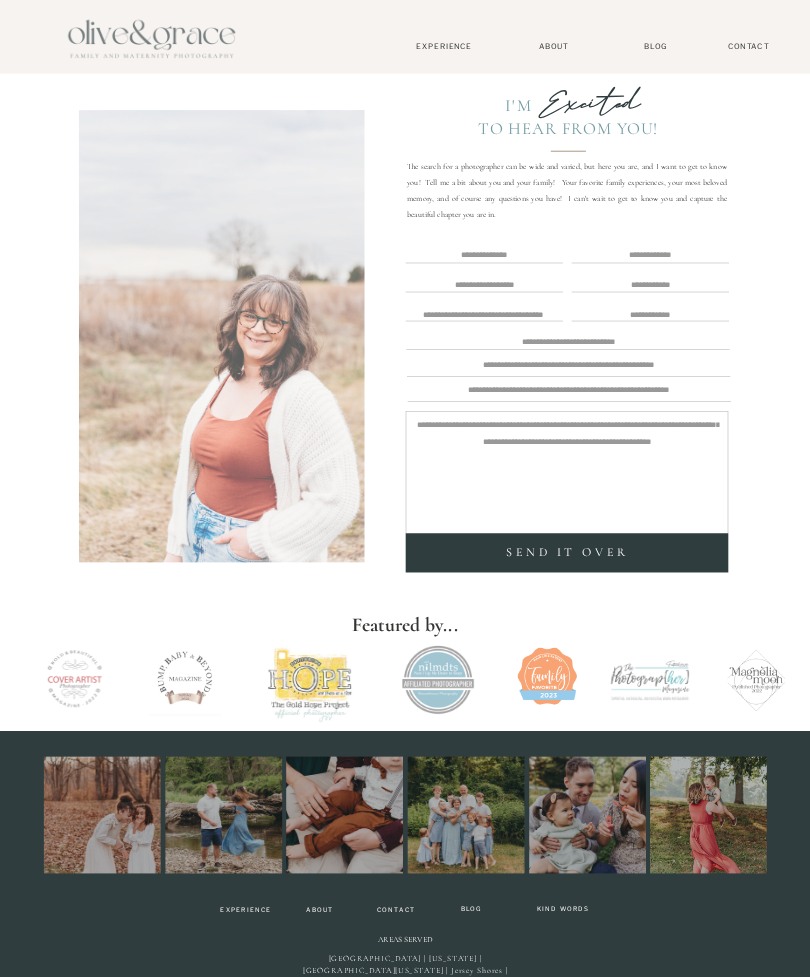 scroll, scrollTop: 0, scrollLeft: 0, axis: both 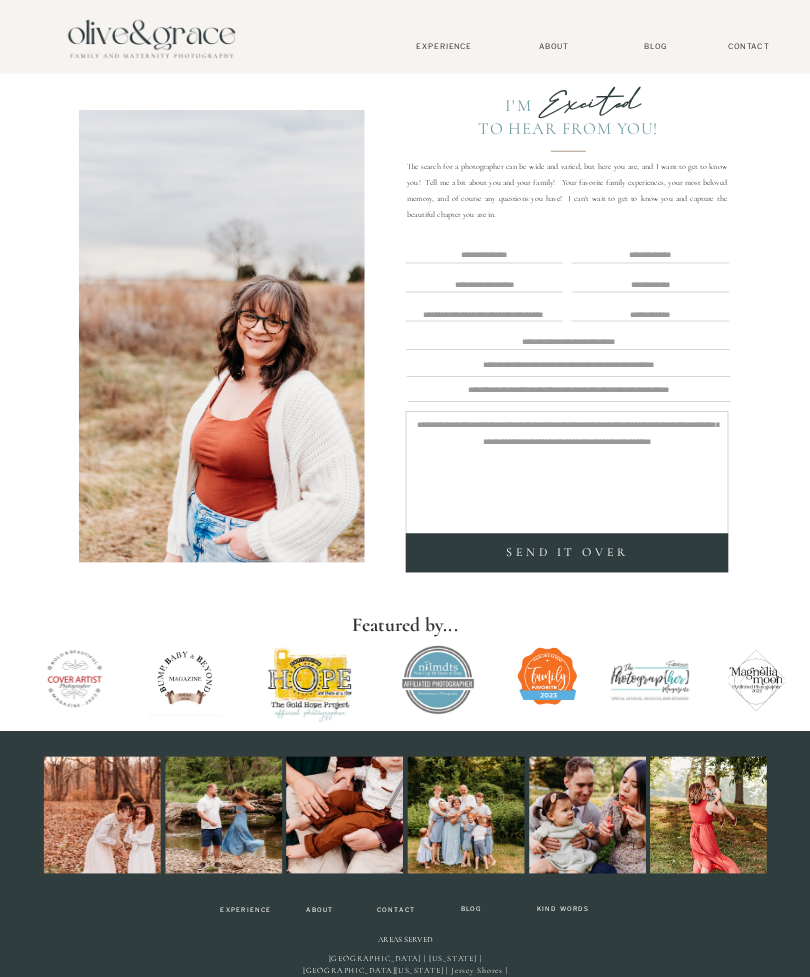 click at bounding box center [484, 255] 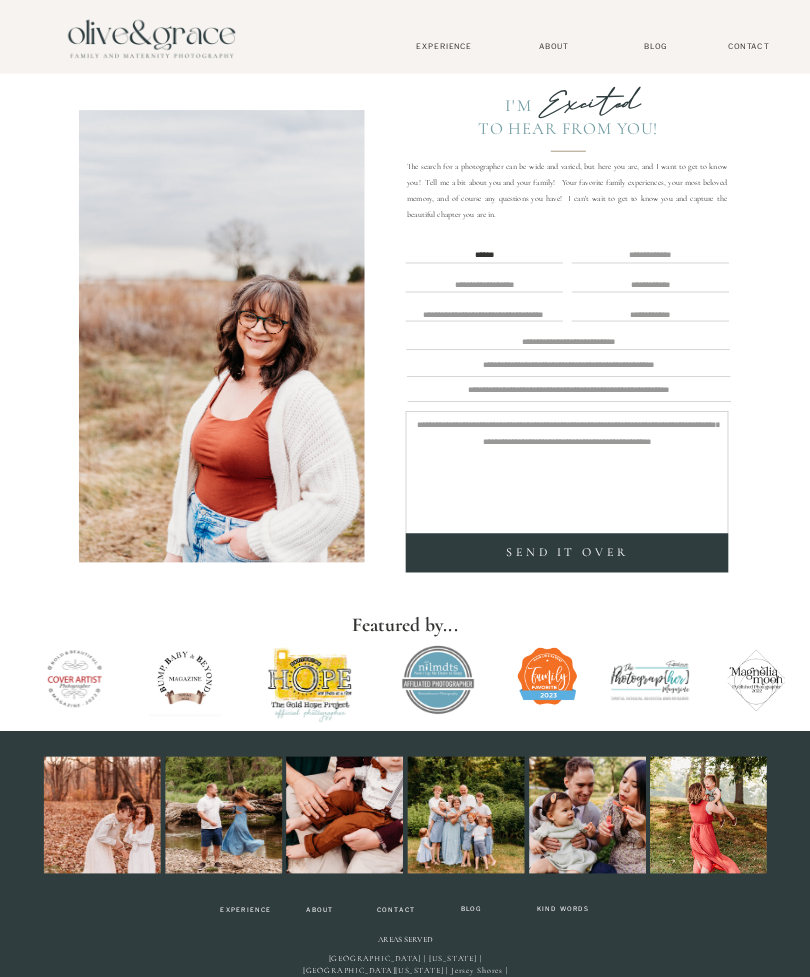 click on "Blog Contact Gallery About Home philadelphia delaware south jersey bethany beach cape may x  close Menu About Blog Experience contact x. CLOSE MENU Kind Words BLOG Experience About Contact Philadelphia Delaware South Jersey Bethany Beach Cape May x. close menu SEND it over ****** The search for a photographer can be wide and varied, but here you are, and I want to get to know you!  Tell me a bit about you and your family!   Your favorite family experiences, your most beloved memory, and of course any questions you have!  I can't wait to get to know you and capture the beautiful chapter you are in. To Hear from you! Excited I'm Featured by... BLOG Experience About Kind Words Contact Olive and Grace Photography kristi@olive-grace.com (302) 220-0181 Philadelphia | Delaware | Southern New Jersey | Jersey Shores | Main Line | Chester County | Delaware County | Bethany Beach | Rehoboth Beach | Eastern Shore Privacy TERMS & CONDITIONS Areas Served" at bounding box center [405, 545] 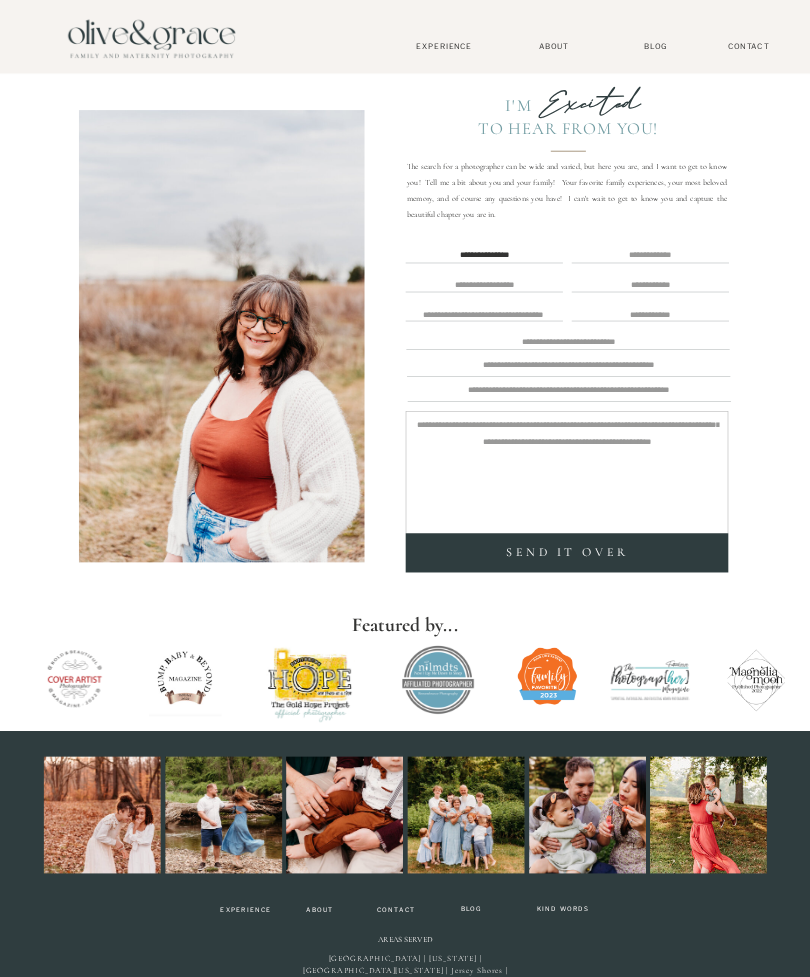 type on "**********" 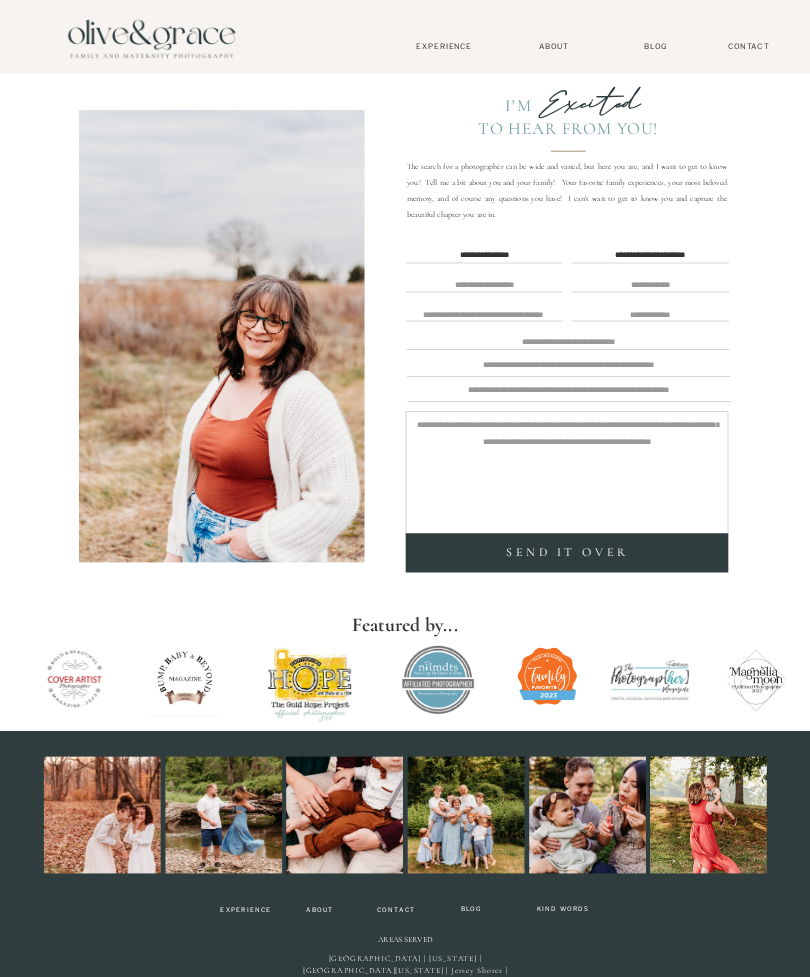 type on "**********" 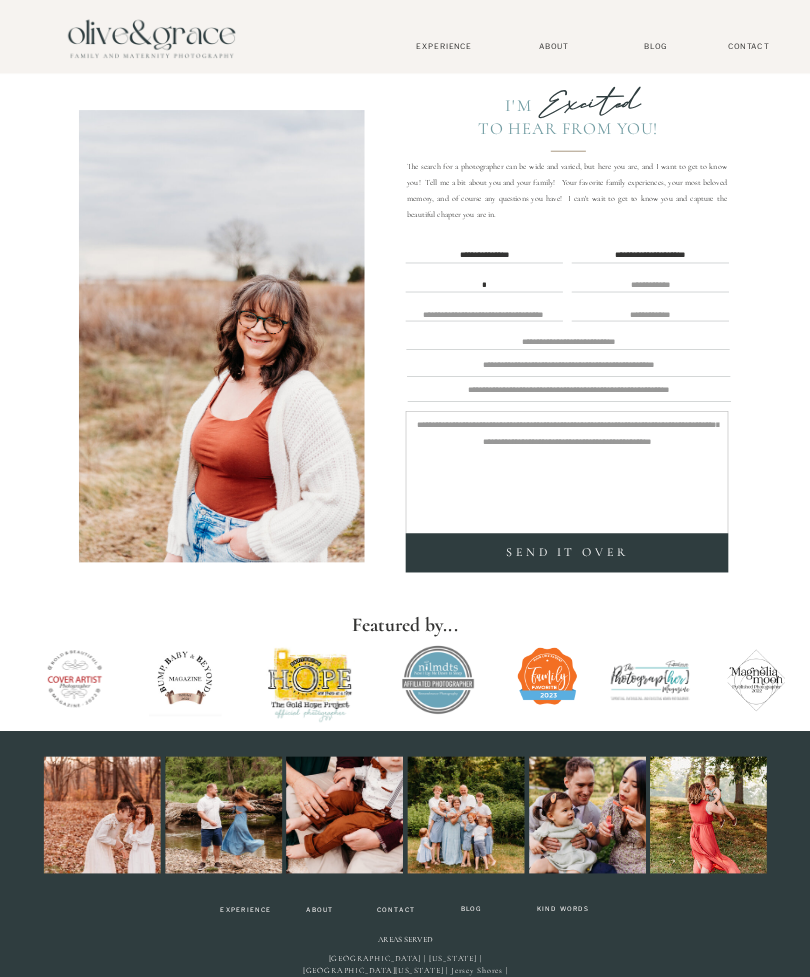 scroll, scrollTop: 1, scrollLeft: 0, axis: vertical 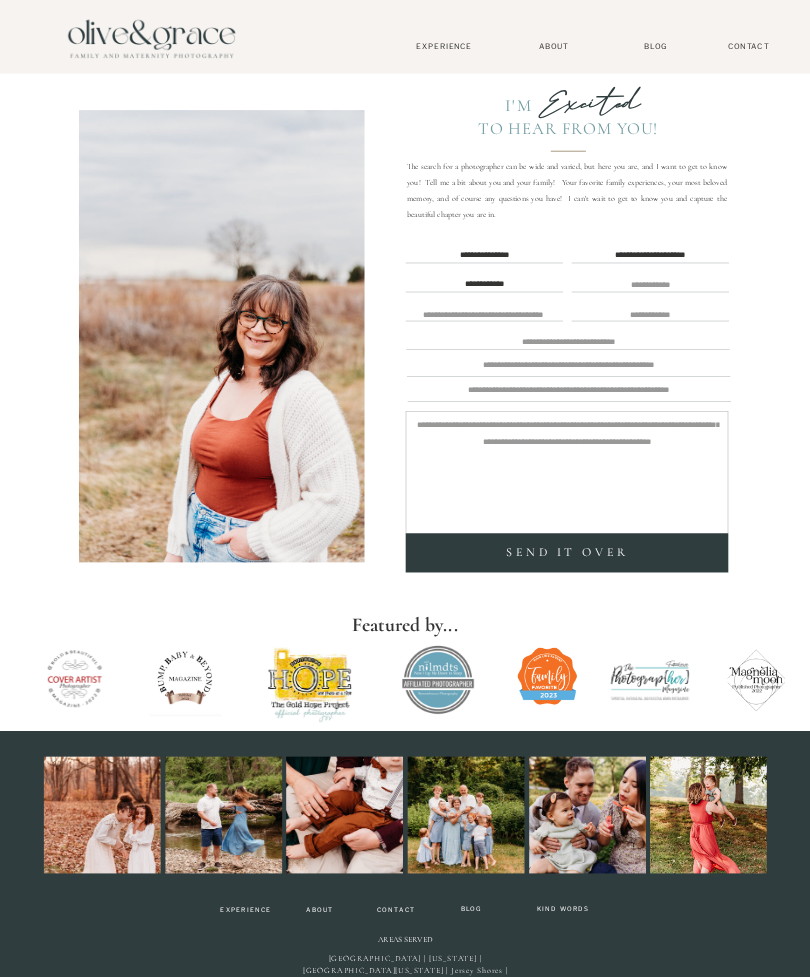 type on "**********" 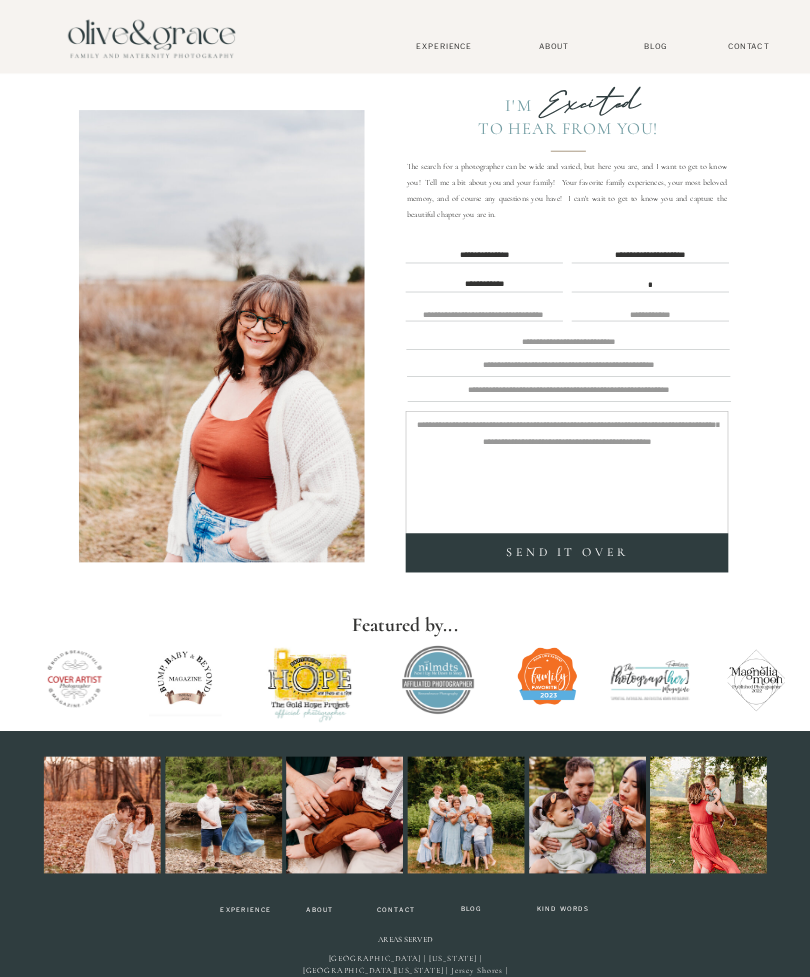 scroll, scrollTop: 1, scrollLeft: 0, axis: vertical 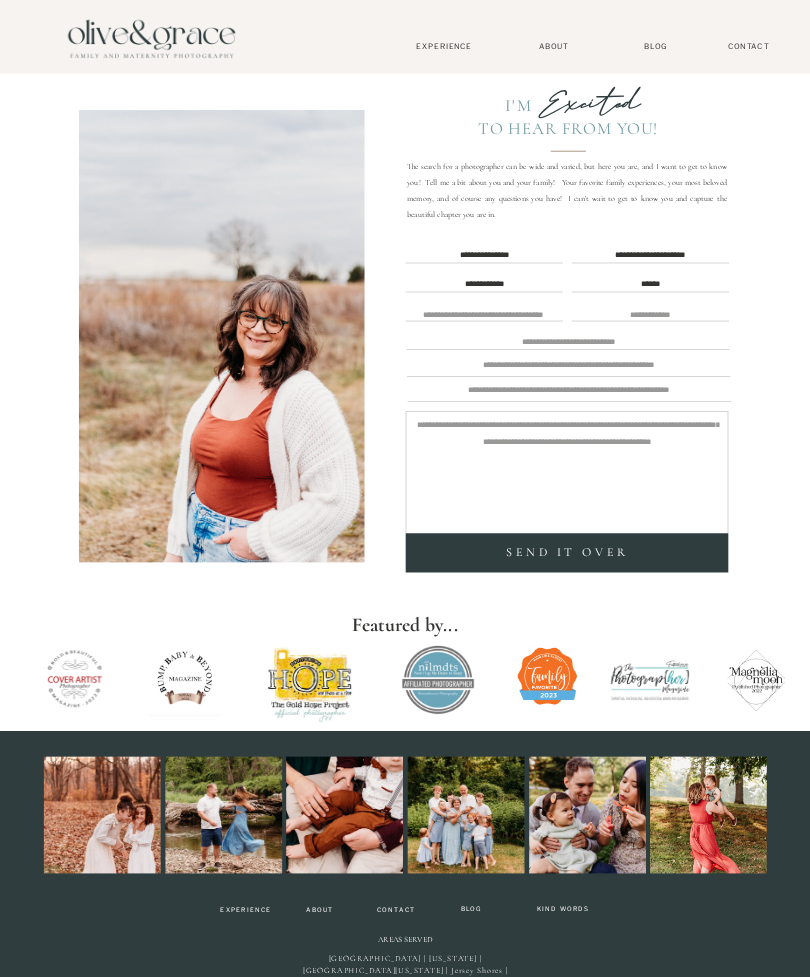 type on "******" 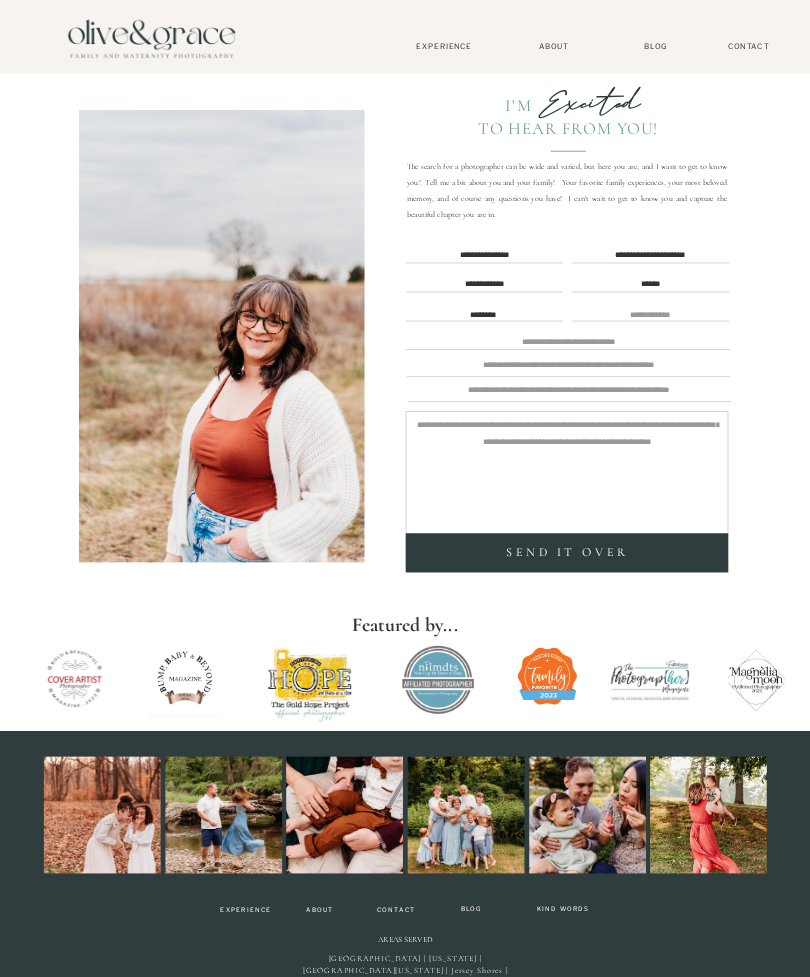 type on "********" 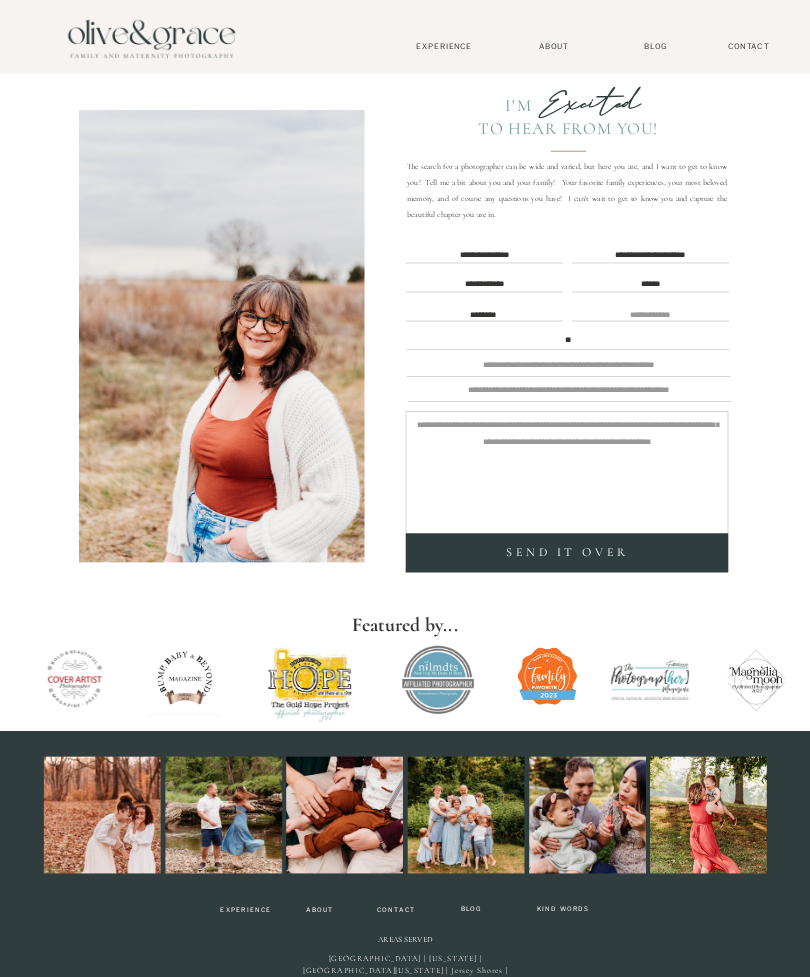 scroll, scrollTop: 3, scrollLeft: 0, axis: vertical 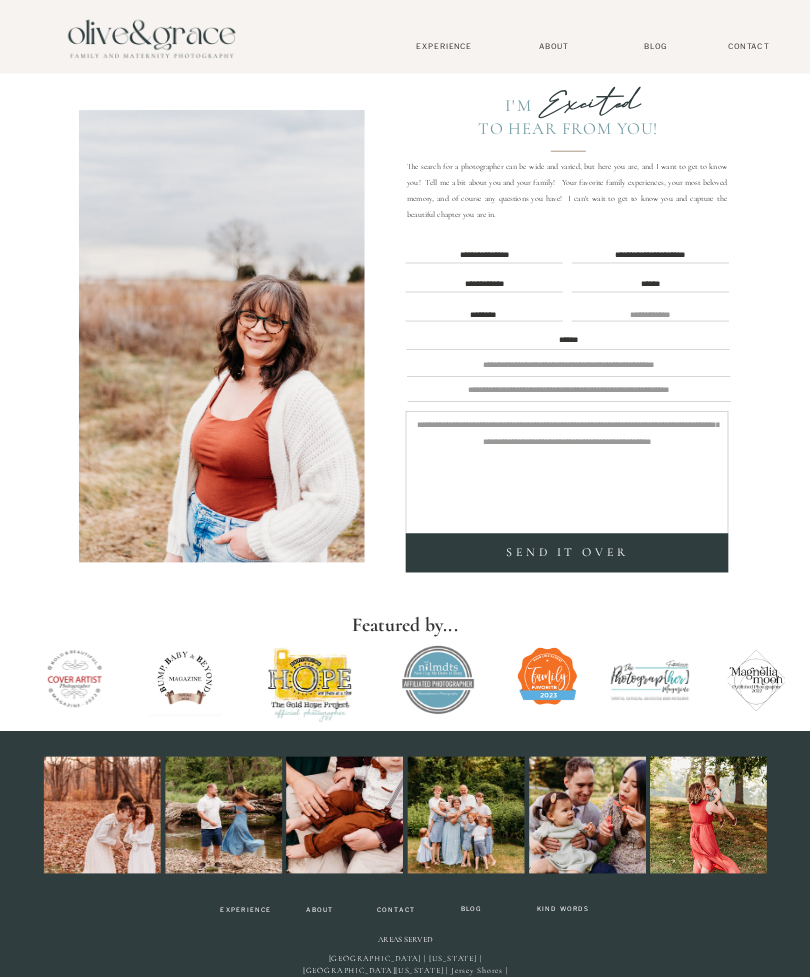 click on "******" at bounding box center [568, 339] 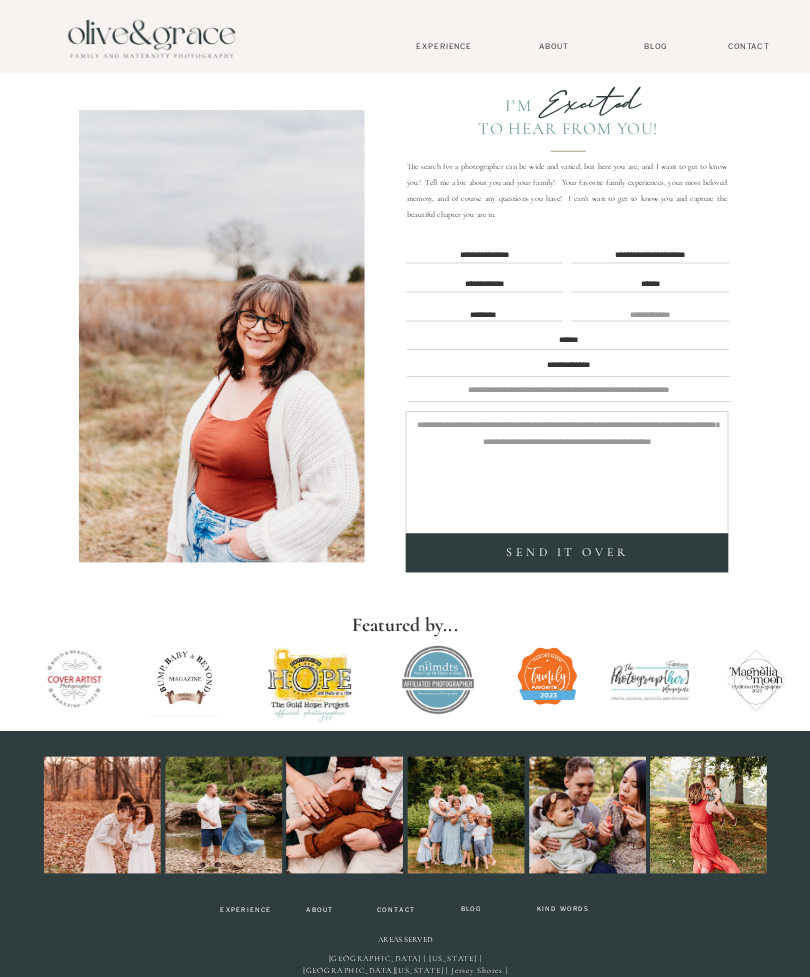 type on "**********" 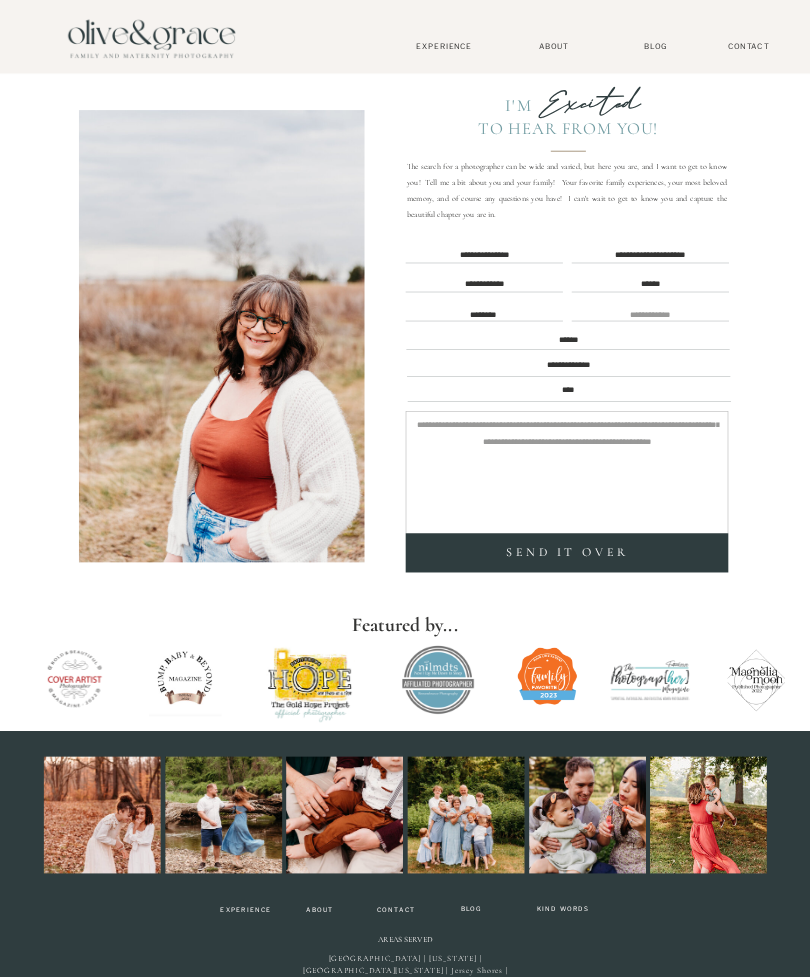 type on "****" 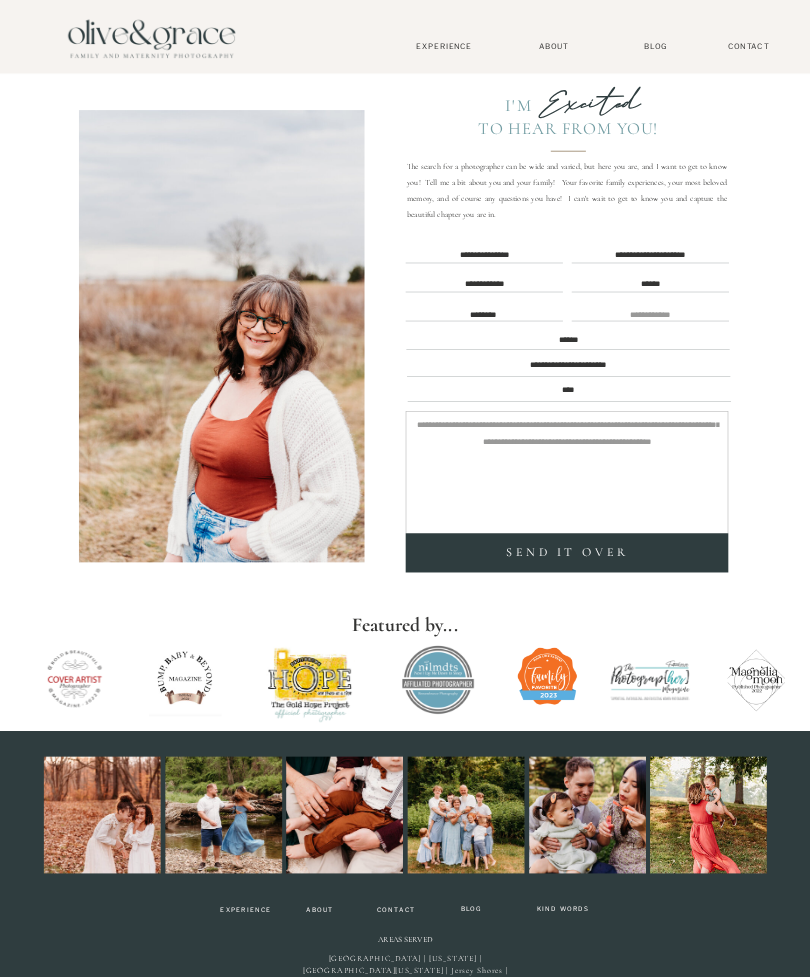type on "**********" 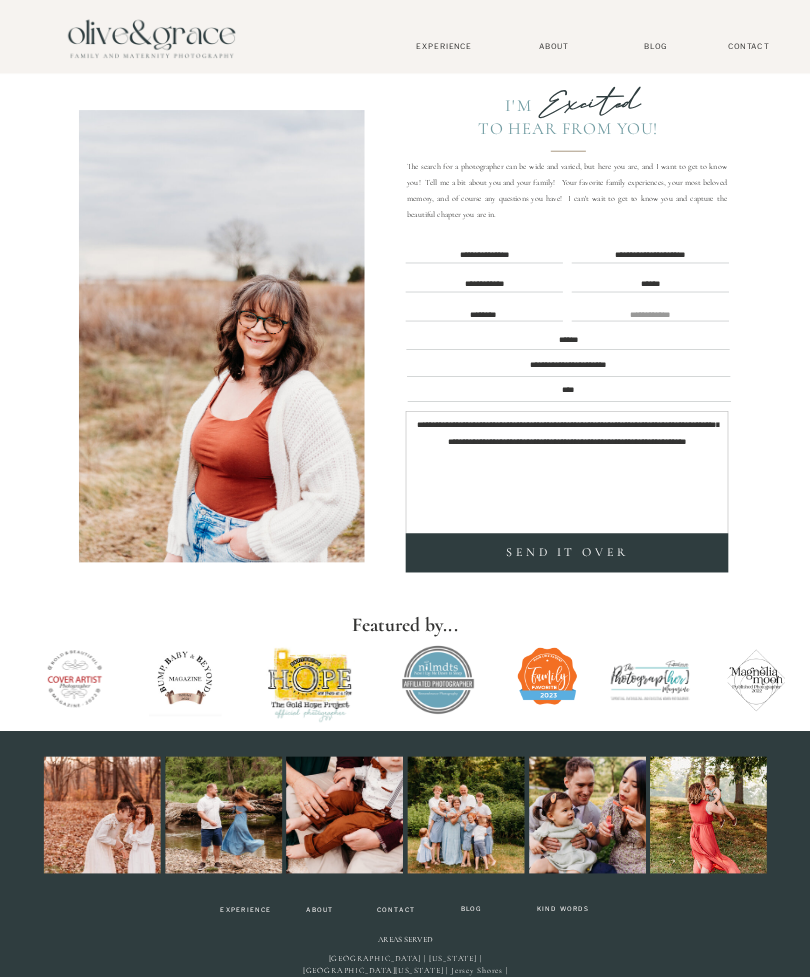 type on "**********" 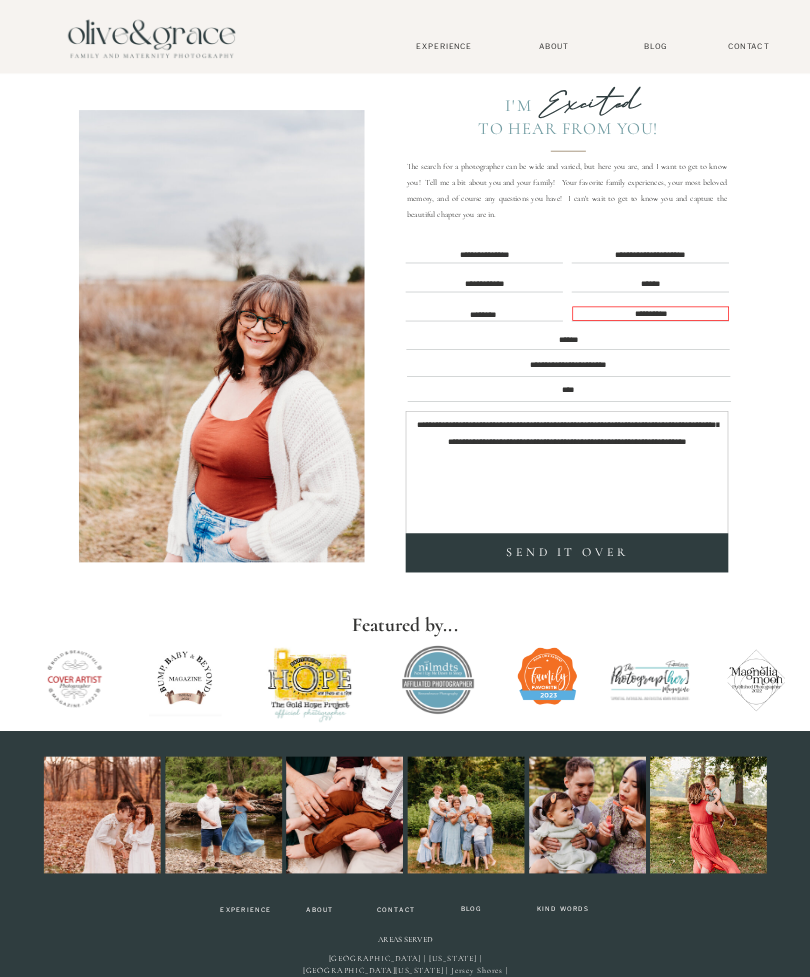 type on "**********" 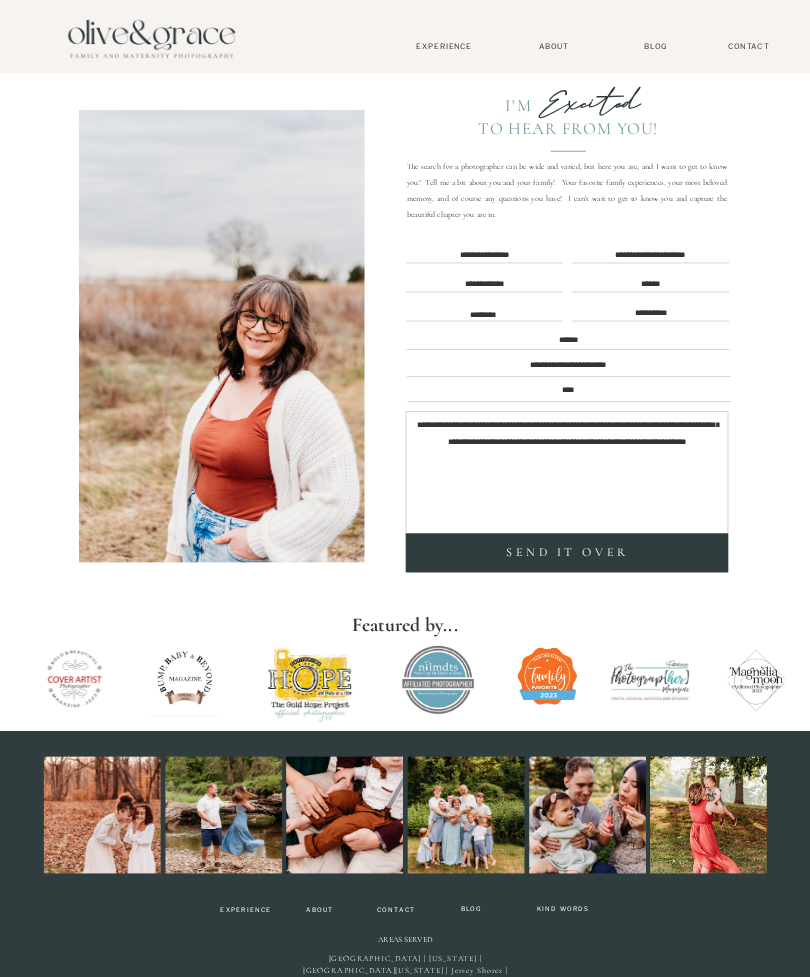 type 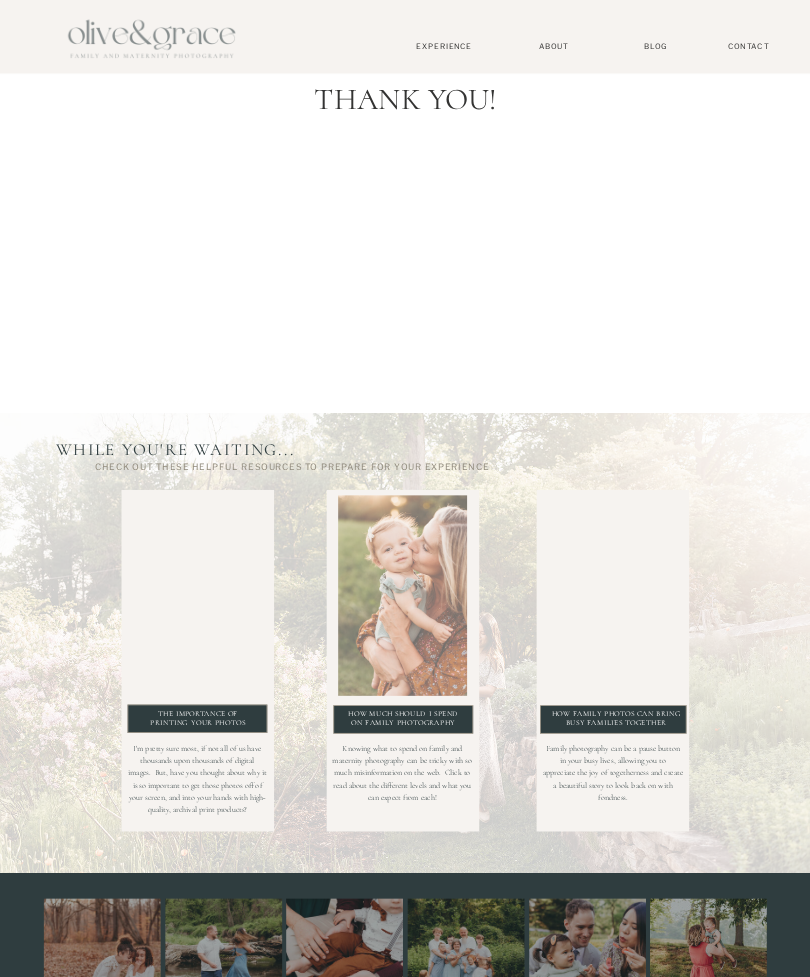 scroll, scrollTop: 0, scrollLeft: 0, axis: both 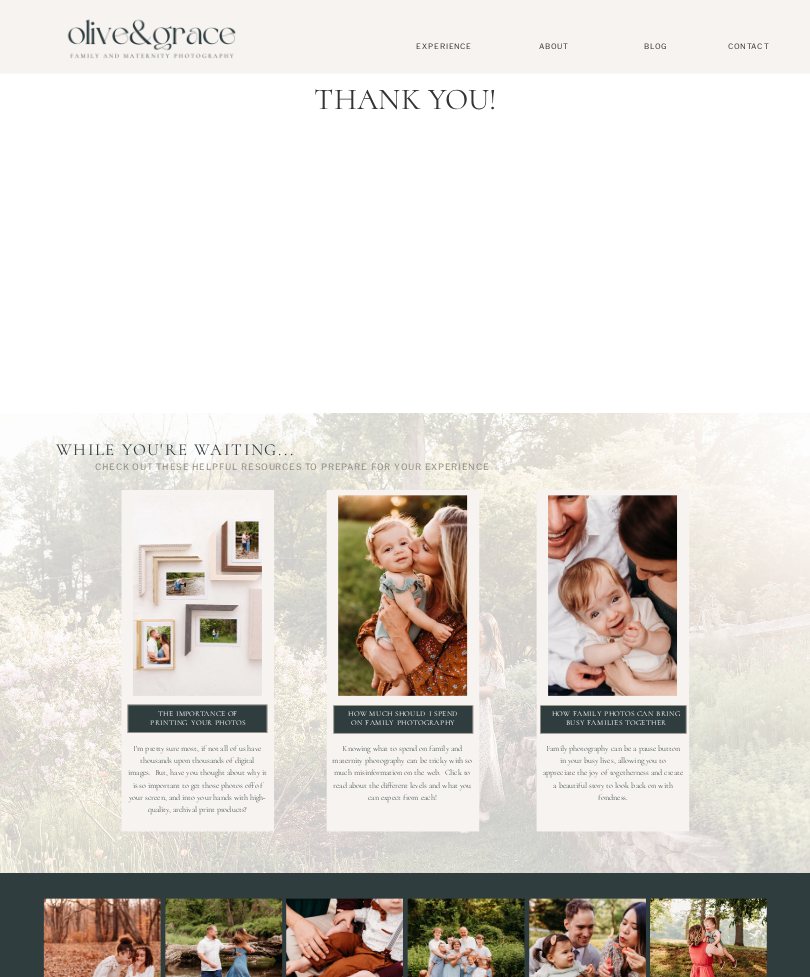 click on "How Much should i spend on Family photography" at bounding box center (403, 721) 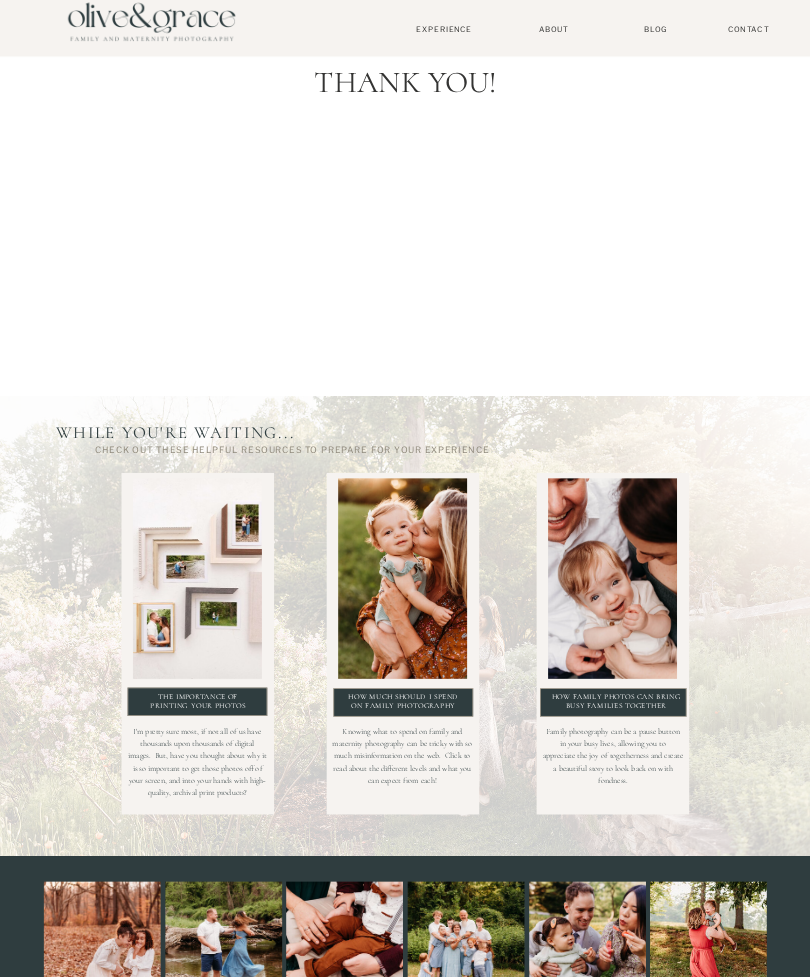 scroll, scrollTop: 0, scrollLeft: 0, axis: both 